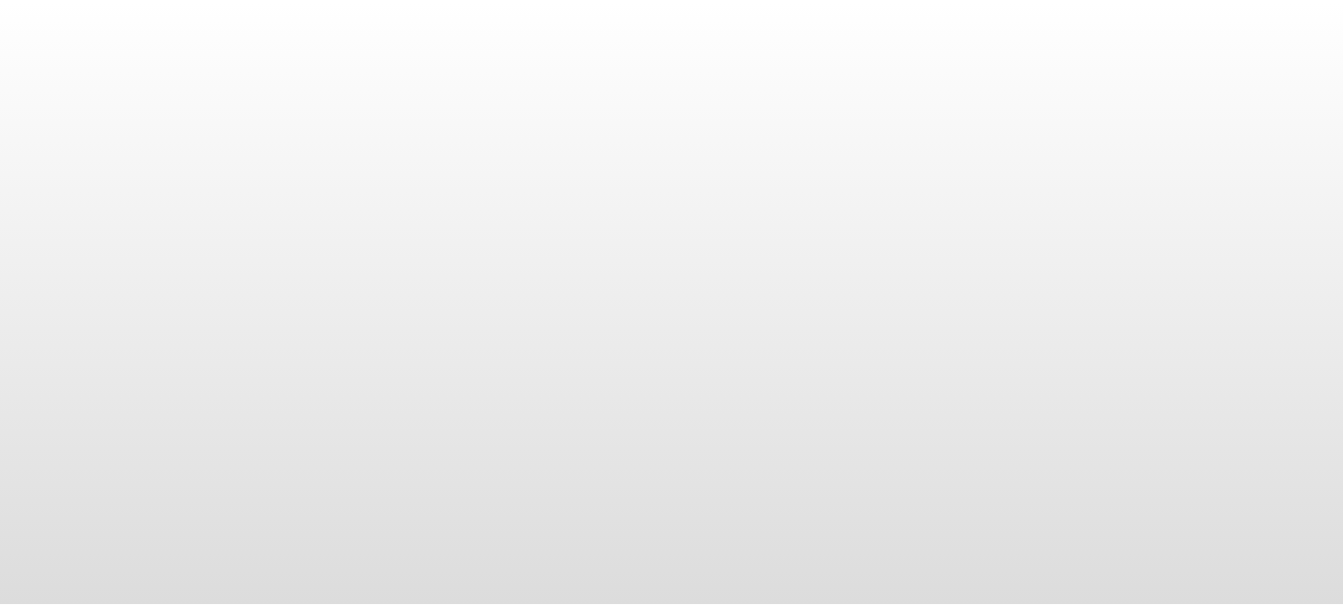 scroll, scrollTop: 0, scrollLeft: 0, axis: both 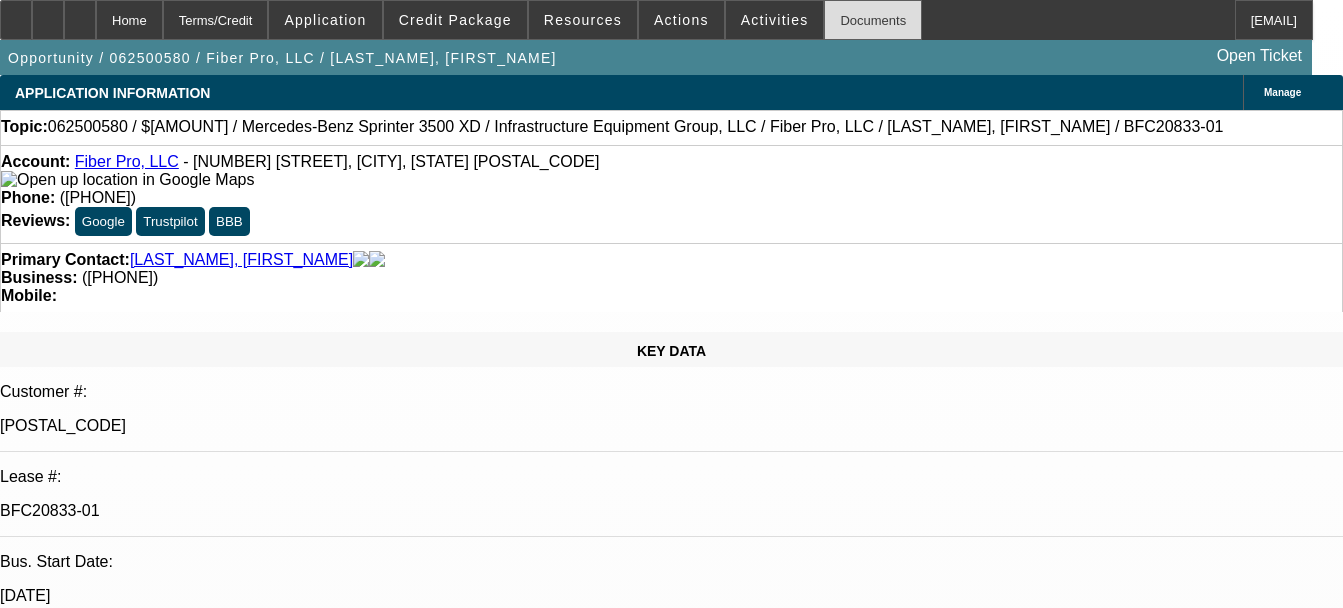 click on "Documents" at bounding box center (873, 20) 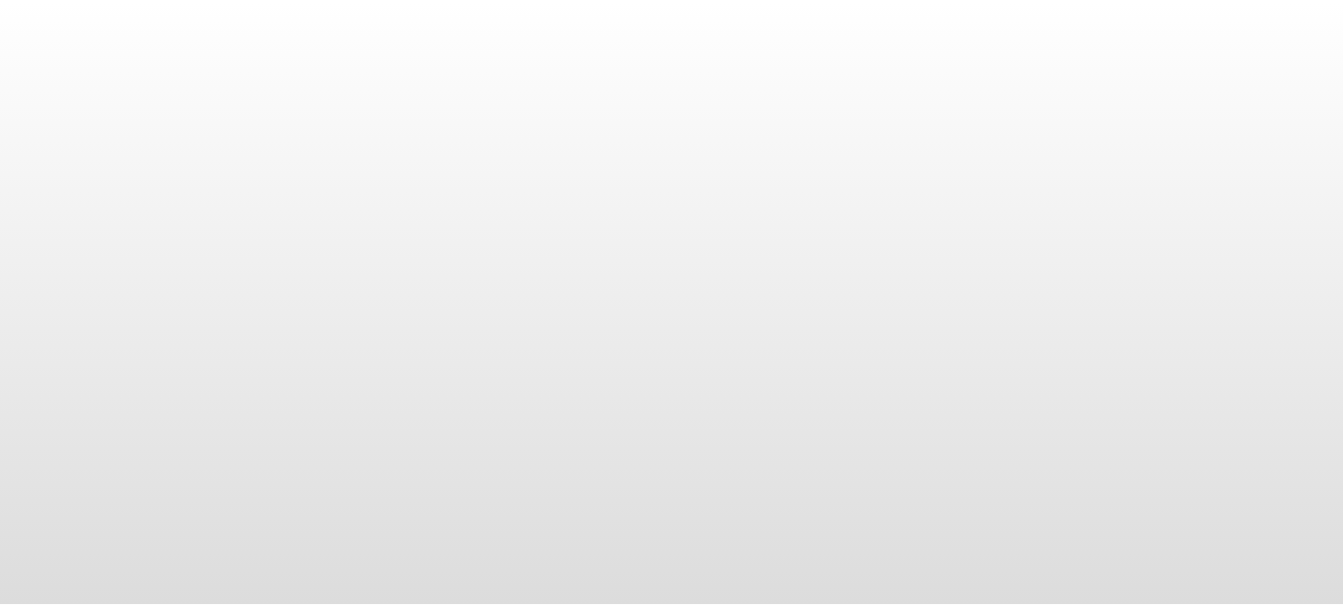 scroll, scrollTop: 0, scrollLeft: 0, axis: both 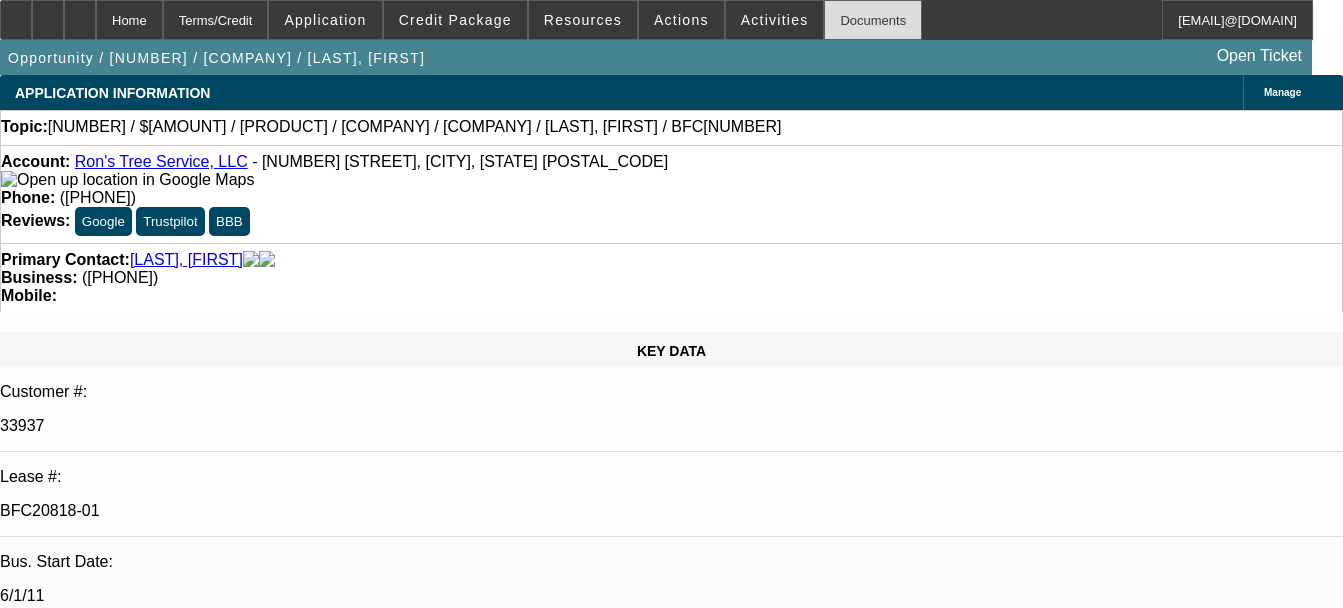 click on "Documents" at bounding box center (873, 20) 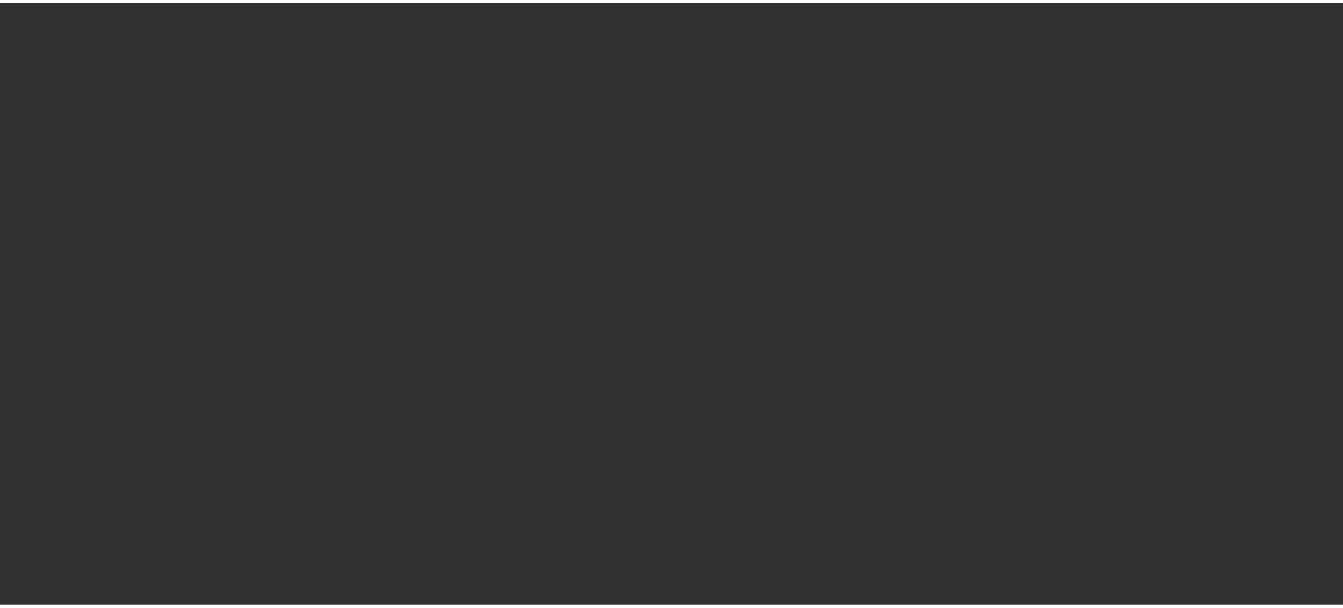 scroll, scrollTop: 0, scrollLeft: 0, axis: both 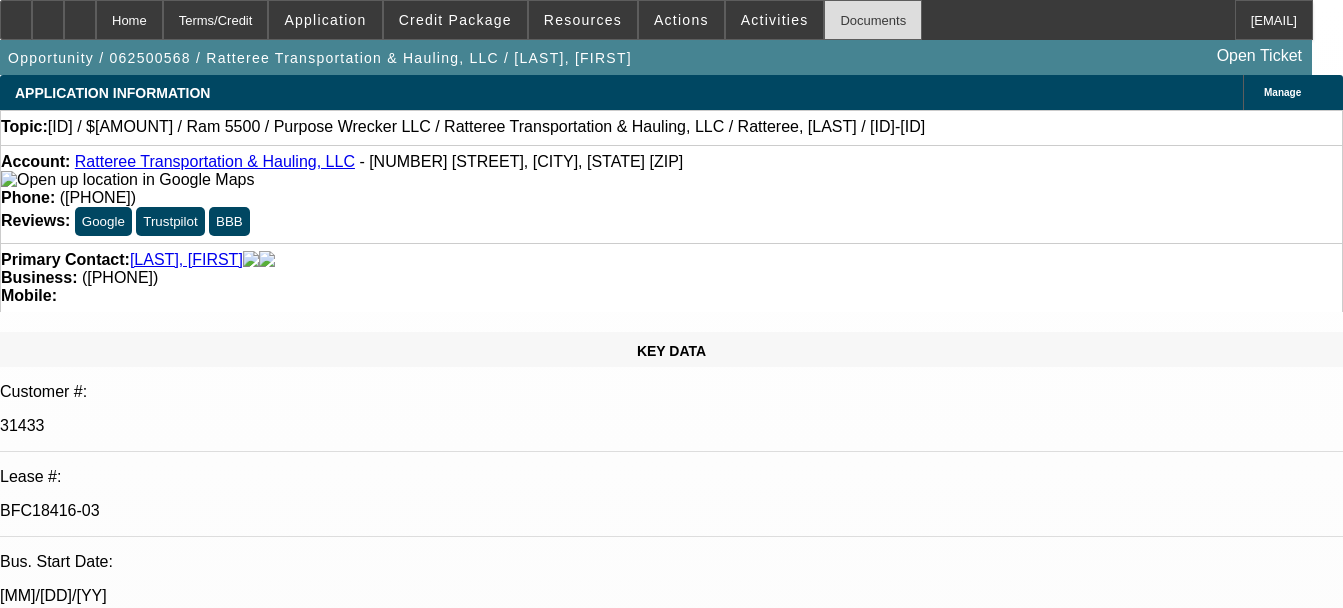 click on "Documents" at bounding box center (873, 20) 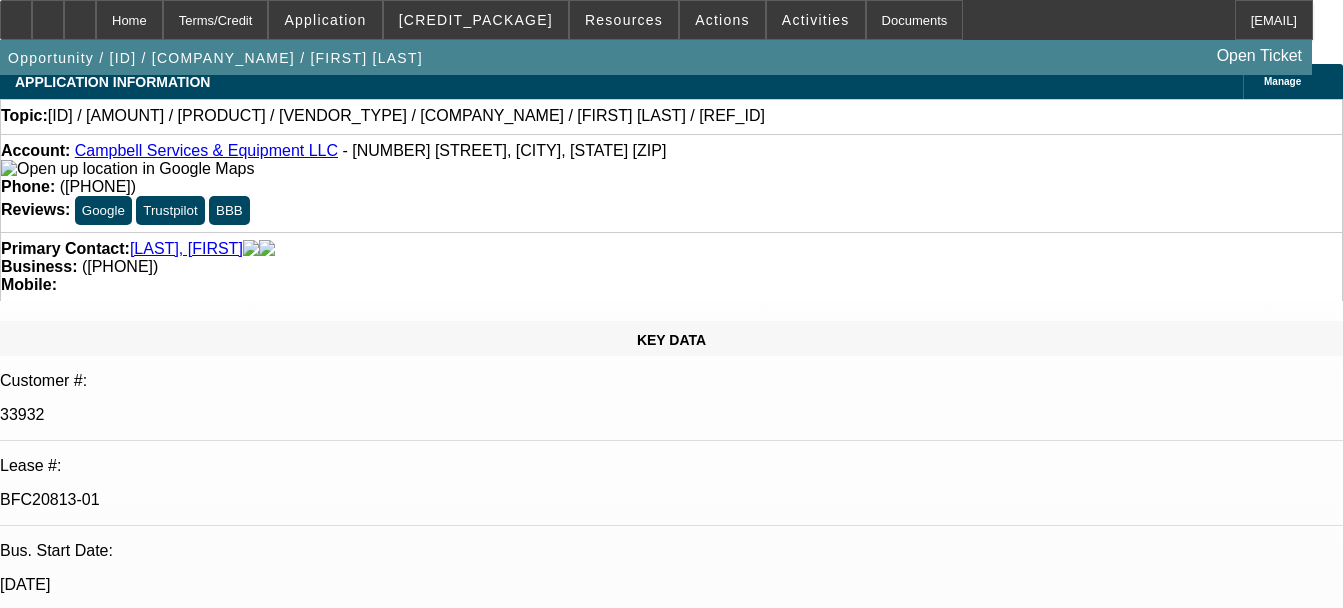 scroll, scrollTop: 15, scrollLeft: 0, axis: vertical 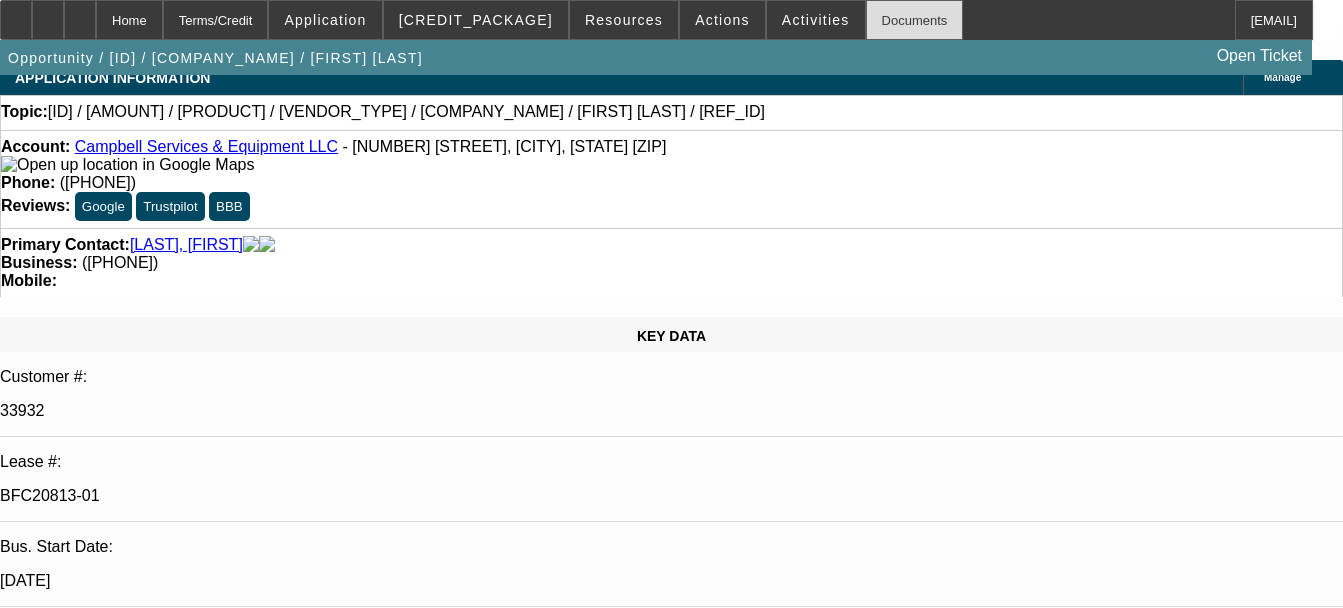 click on "Documents" at bounding box center (915, 20) 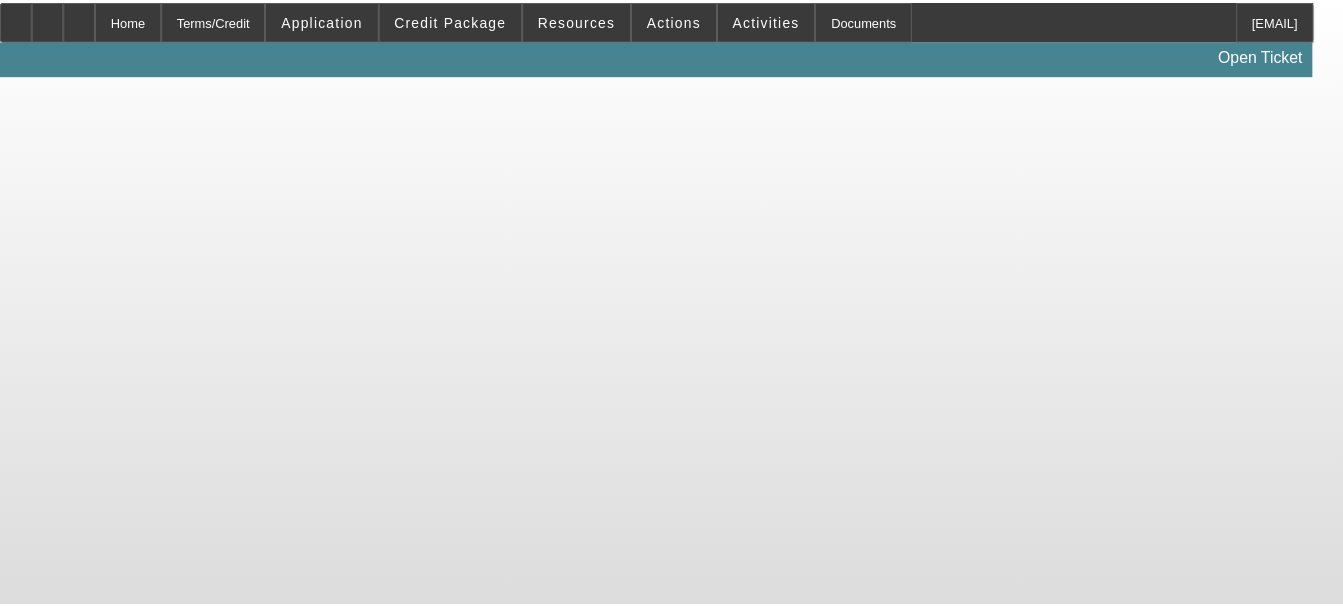 scroll, scrollTop: 0, scrollLeft: 0, axis: both 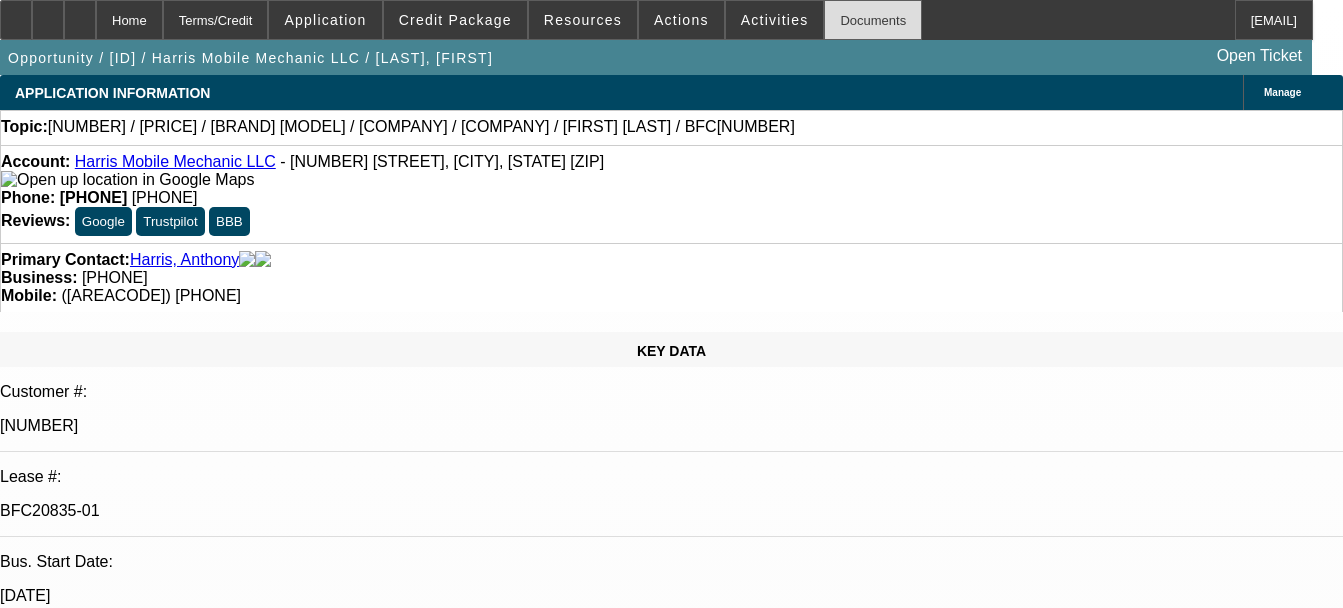 click on "Documents" at bounding box center [873, 20] 